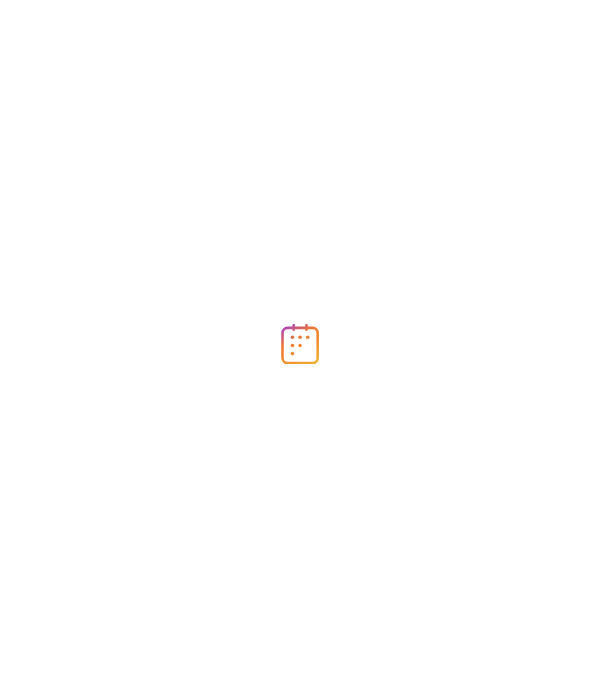 scroll, scrollTop: 0, scrollLeft: 0, axis: both 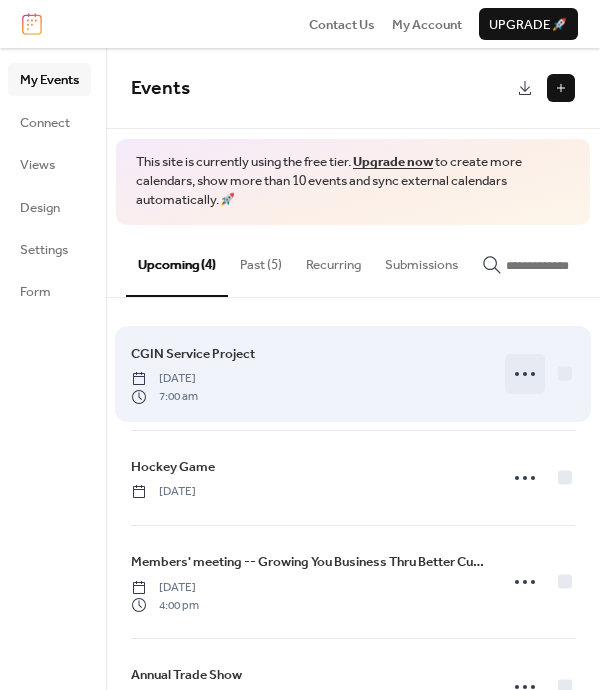 click 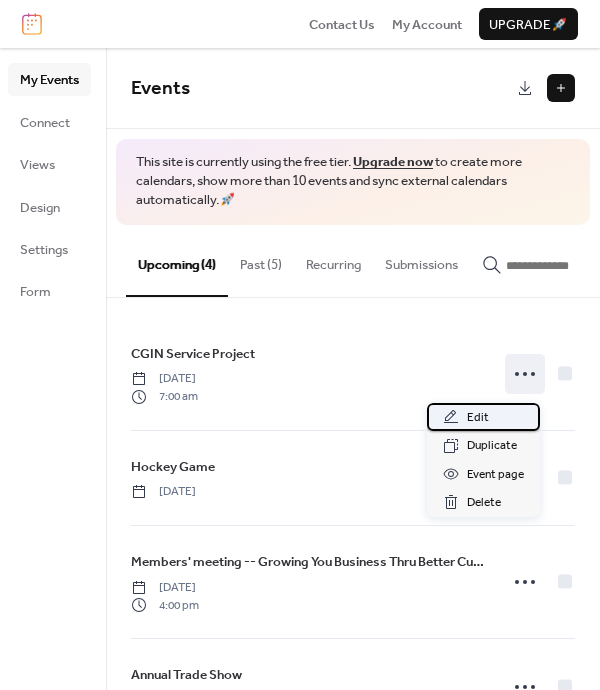 click on "Edit" at bounding box center (478, 418) 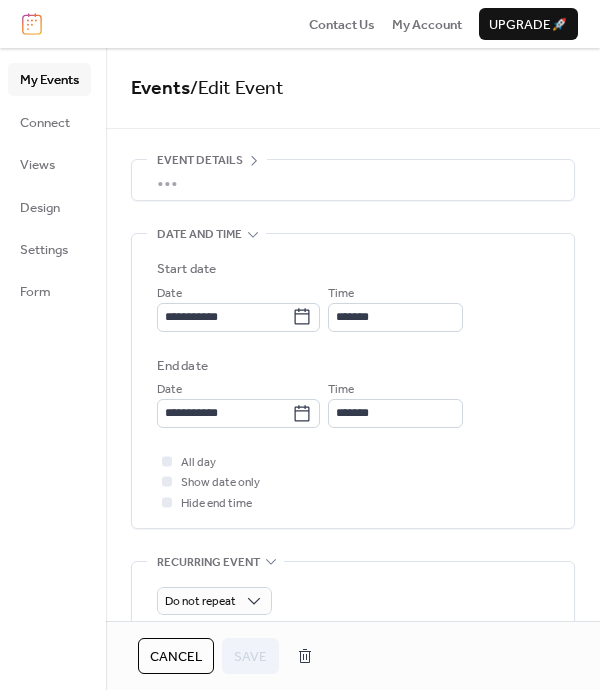 scroll, scrollTop: 62, scrollLeft: 0, axis: vertical 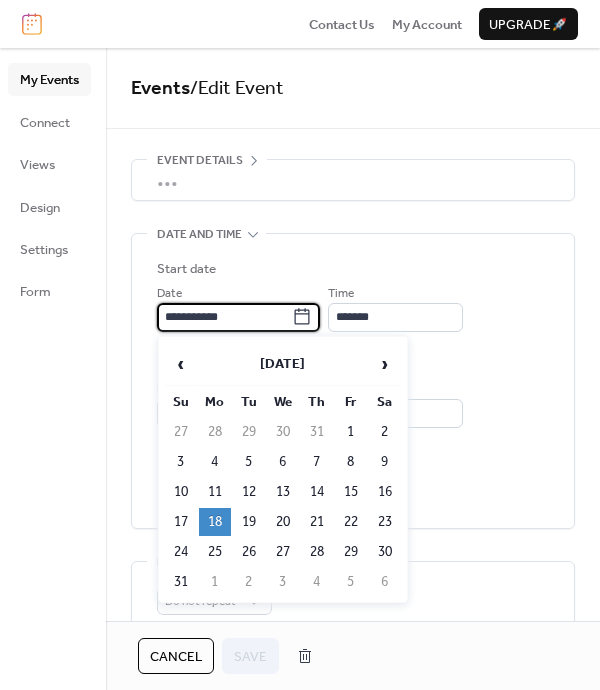 click on "**********" at bounding box center [224, 317] 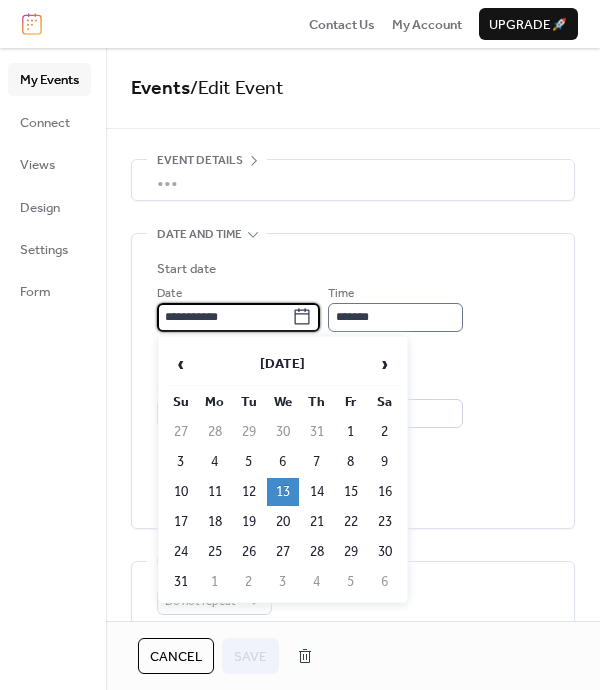 type on "**********" 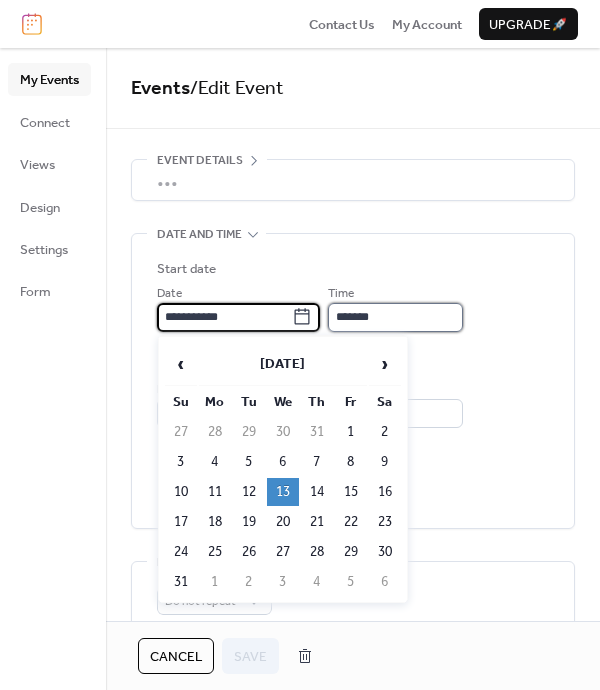 type on "**********" 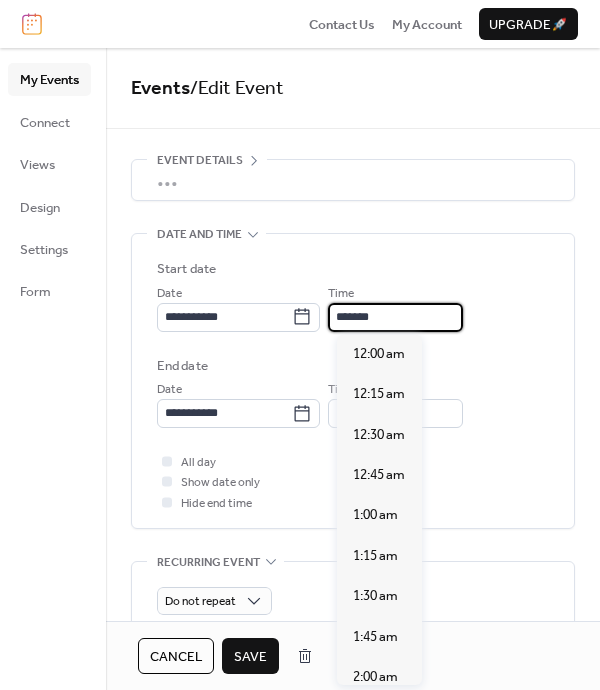 scroll, scrollTop: 1131, scrollLeft: 0, axis: vertical 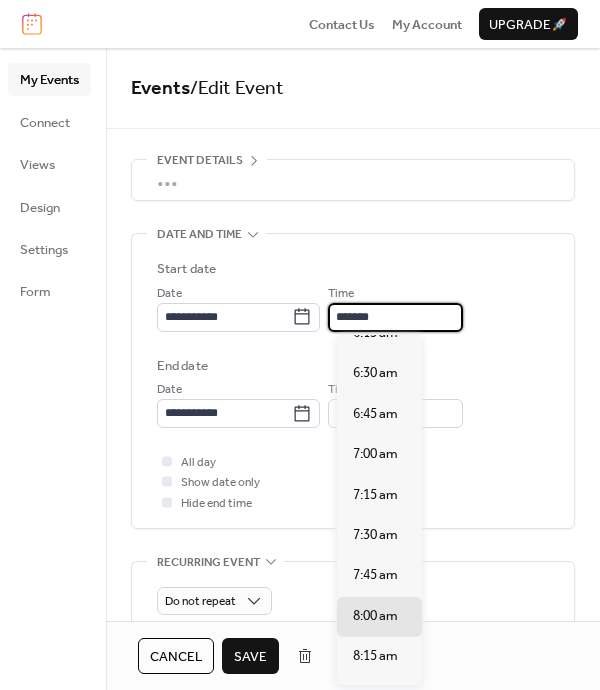 type on "*******" 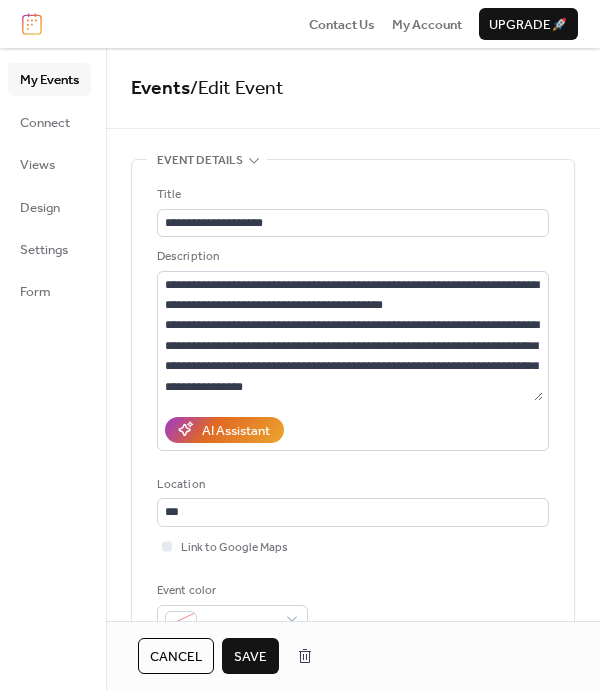 scroll, scrollTop: 0, scrollLeft: 0, axis: both 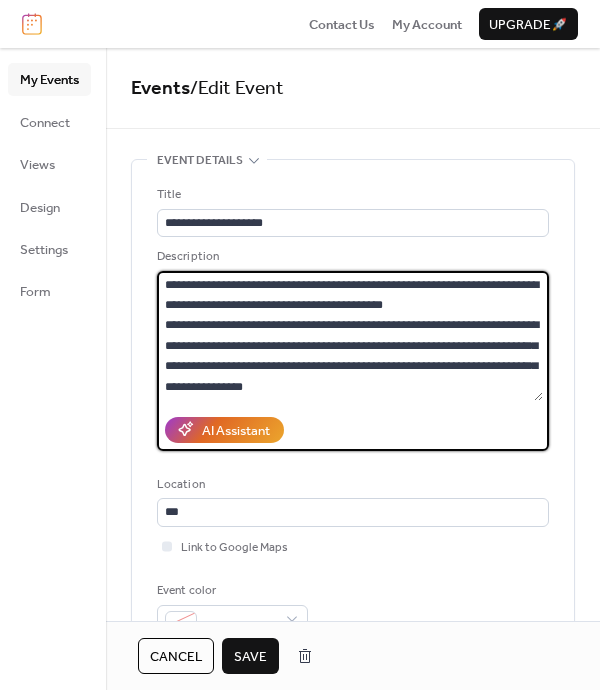 drag, startPoint x: 165, startPoint y: 283, endPoint x: 310, endPoint y: 386, distance: 177.8595 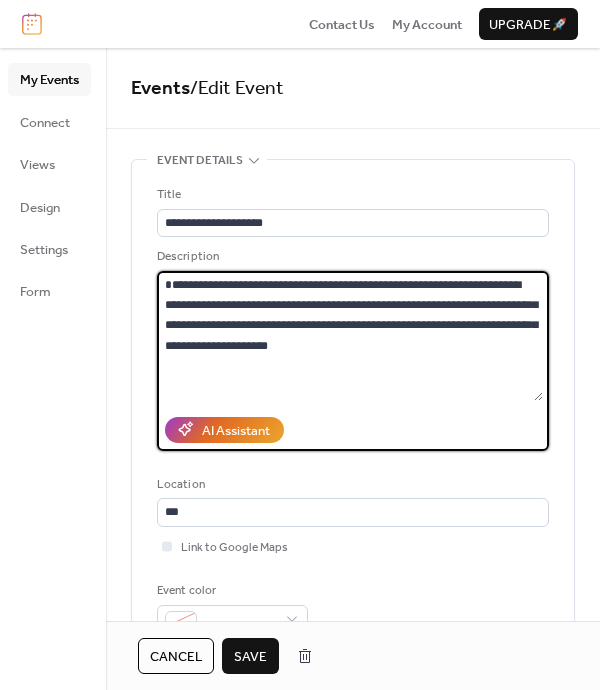 type on "**********" 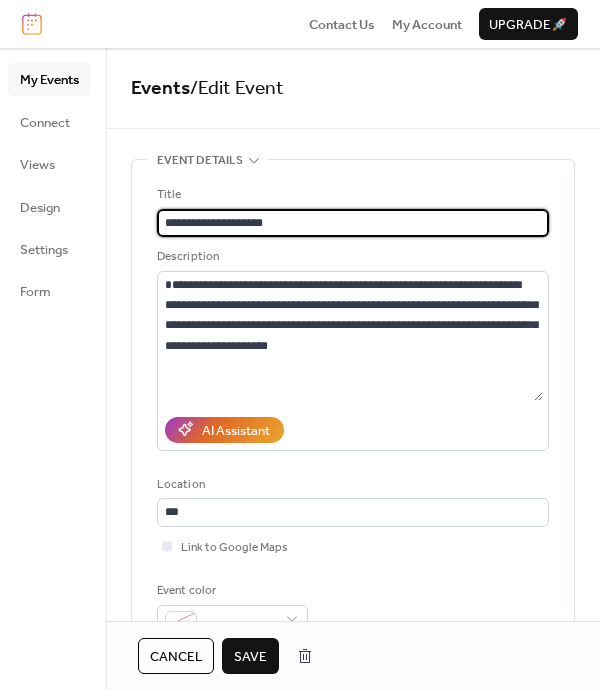 click on "**********" at bounding box center (353, 223) 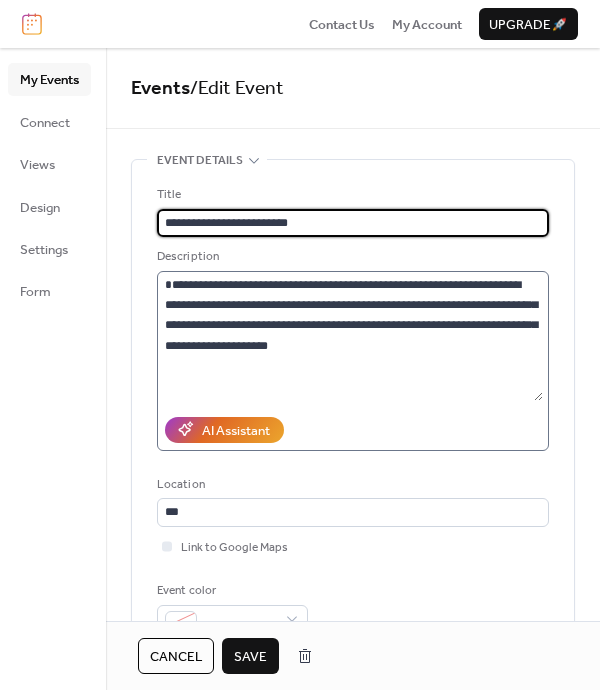 type on "**********" 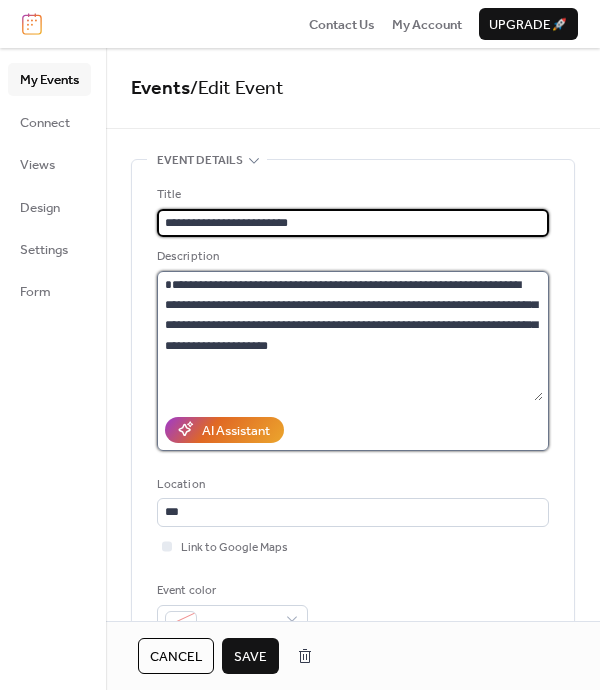 click on "**********" at bounding box center (350, 336) 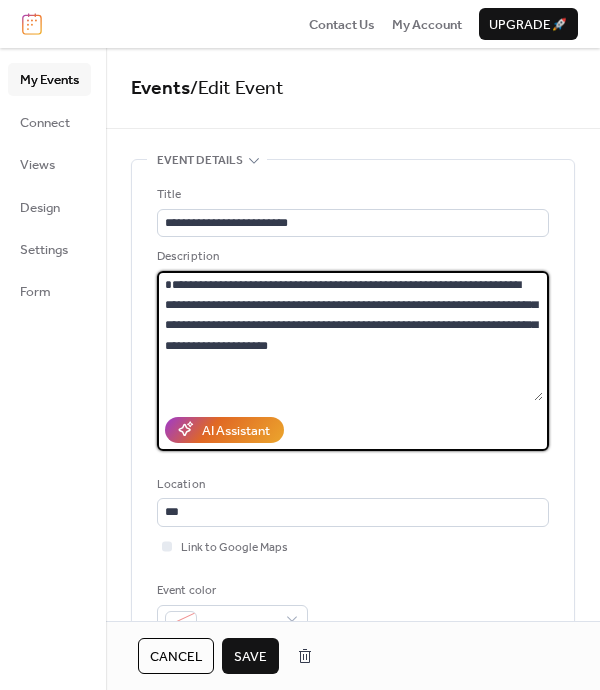 click on "**********" at bounding box center [350, 336] 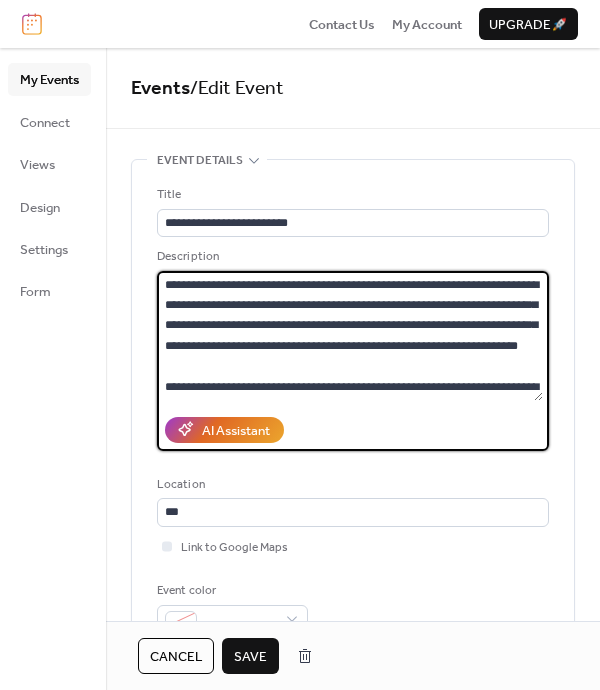 scroll, scrollTop: 506, scrollLeft: 0, axis: vertical 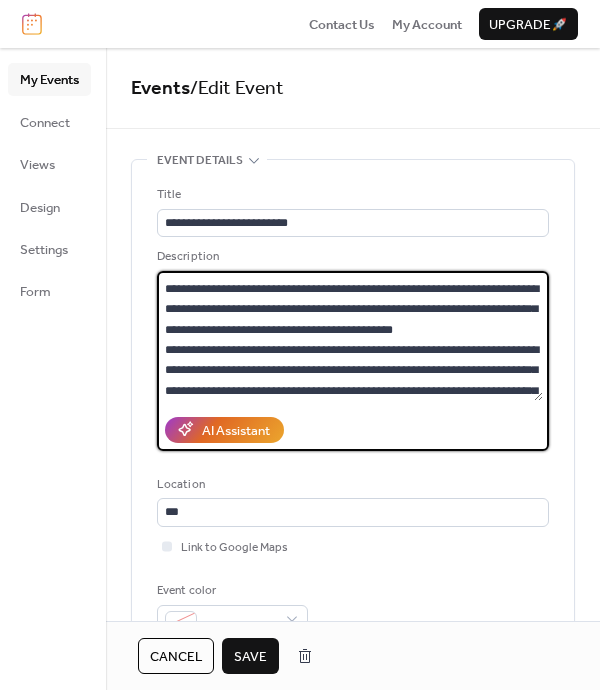 click at bounding box center (350, 336) 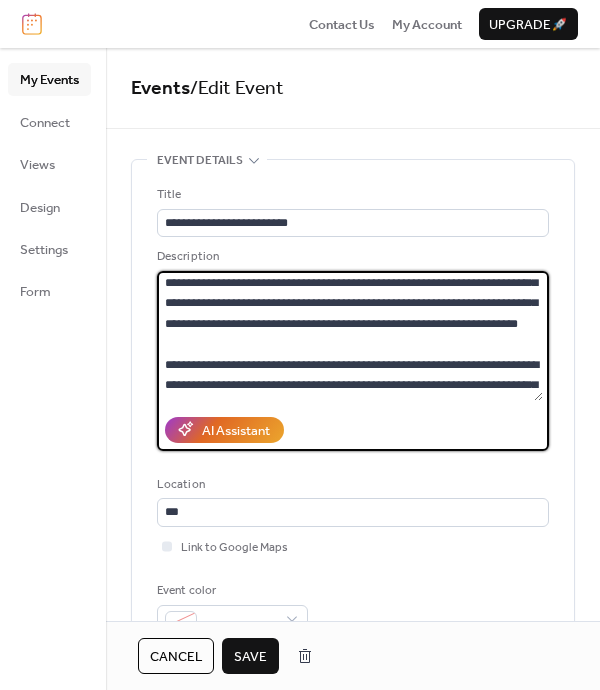 scroll, scrollTop: 1, scrollLeft: 0, axis: vertical 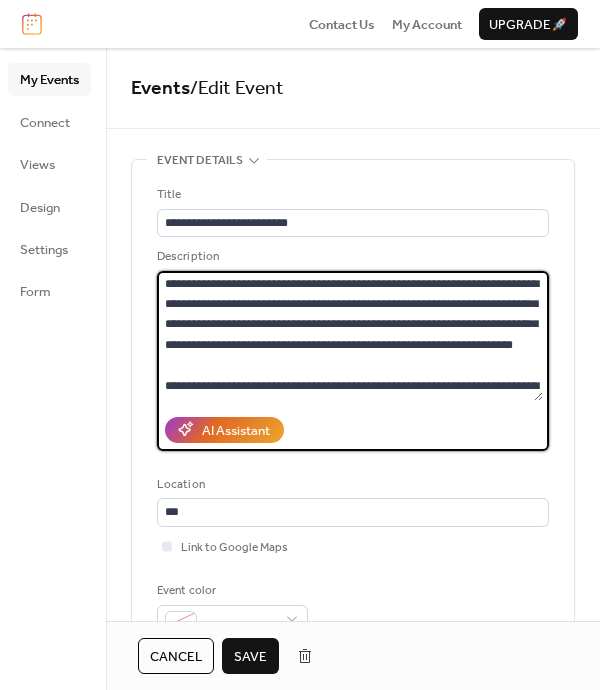 click at bounding box center [350, 336] 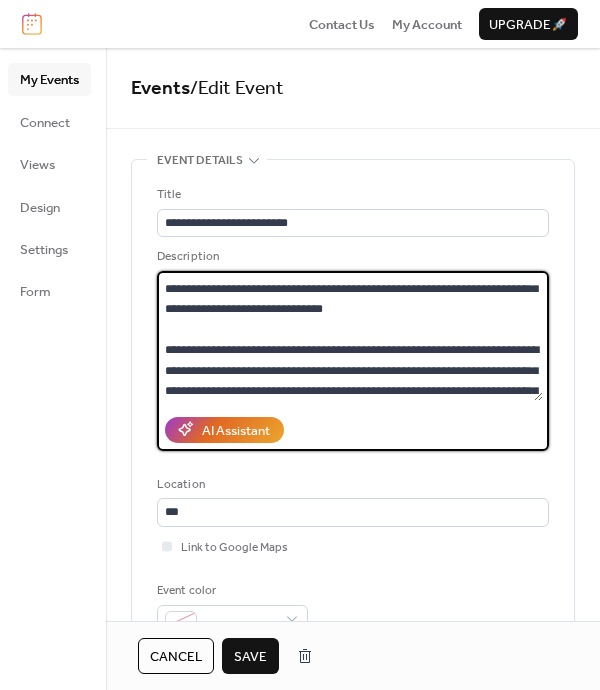 scroll, scrollTop: 282, scrollLeft: 0, axis: vertical 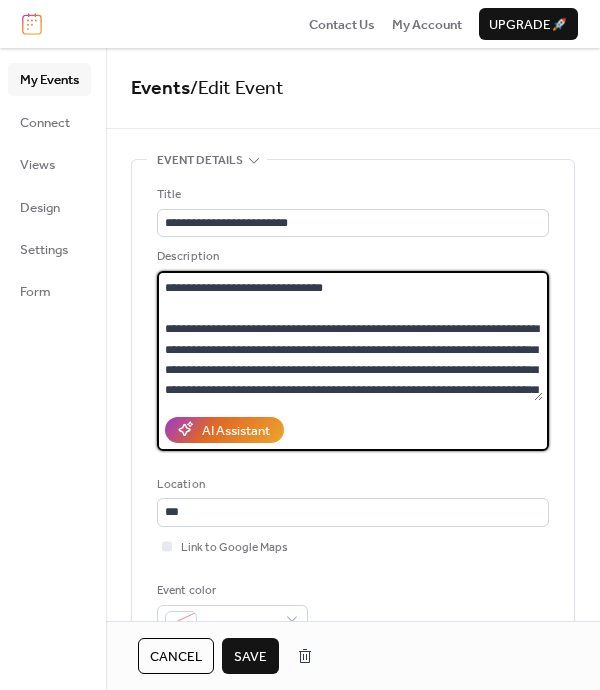 click at bounding box center [350, 336] 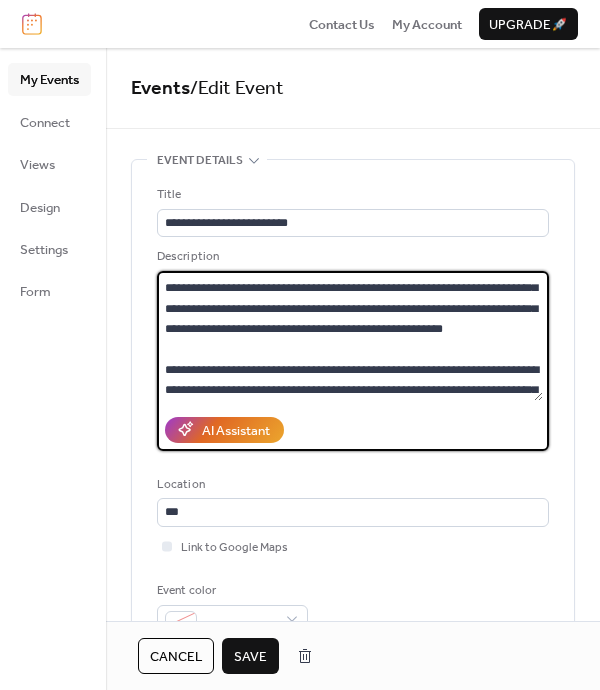 scroll, scrollTop: 424, scrollLeft: 0, axis: vertical 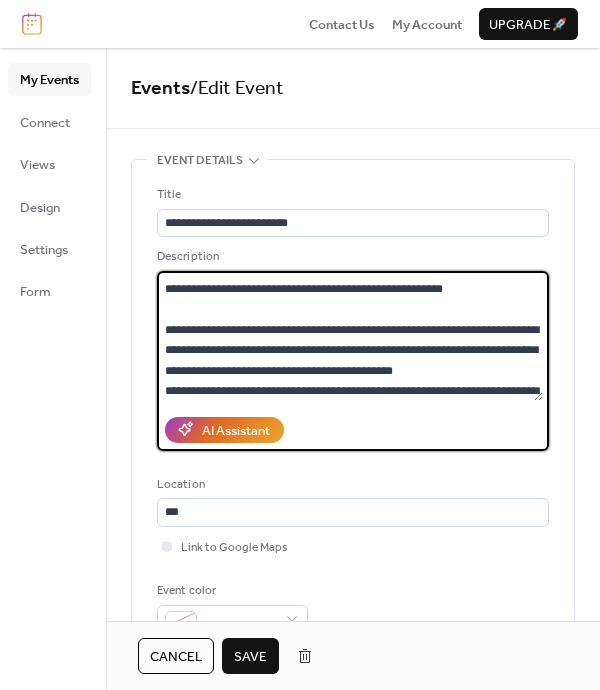 click at bounding box center (350, 336) 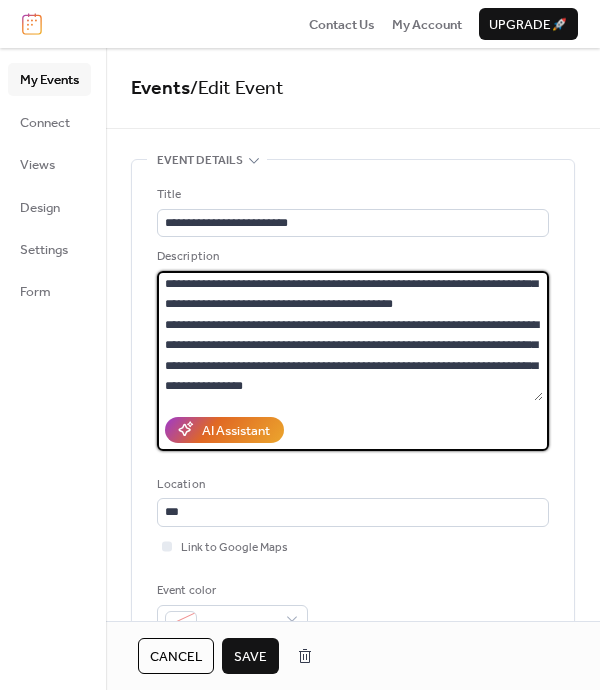 scroll, scrollTop: 506, scrollLeft: 0, axis: vertical 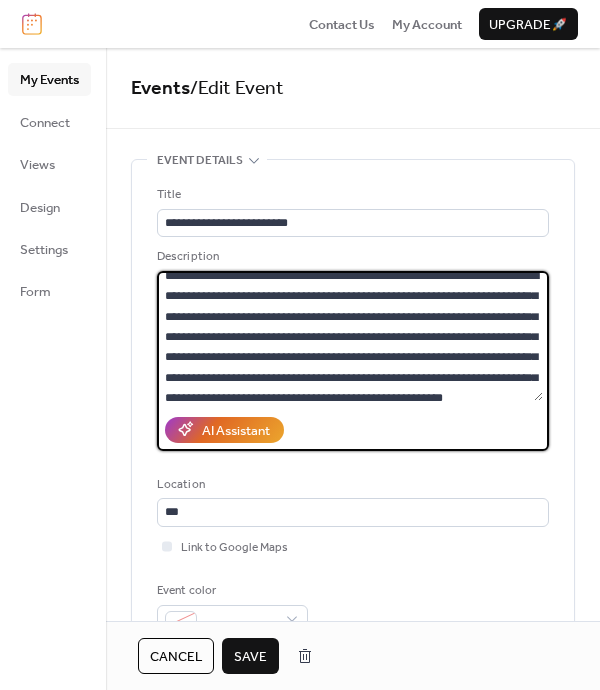 drag, startPoint x: 464, startPoint y: 315, endPoint x: 277, endPoint y: 358, distance: 191.88017 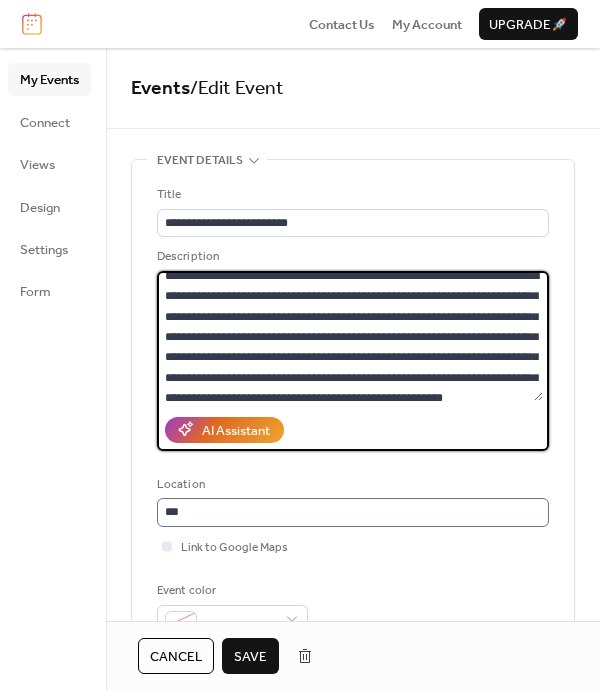 type on "**********" 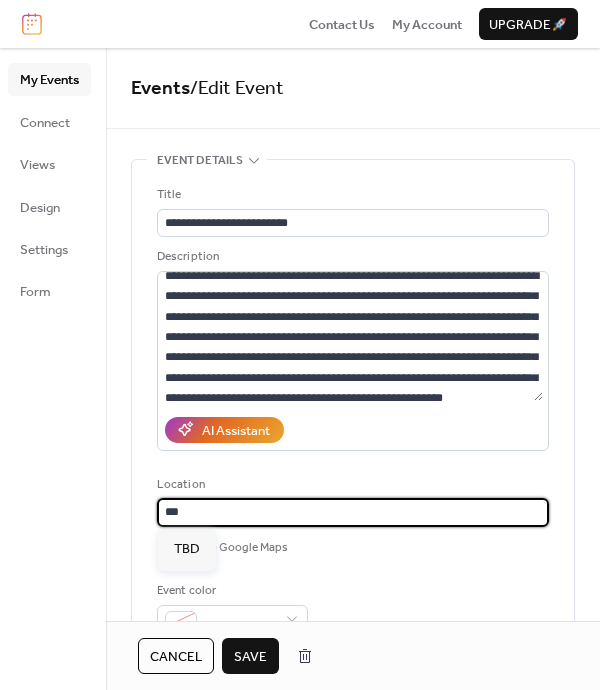 click on "***" at bounding box center (353, 512) 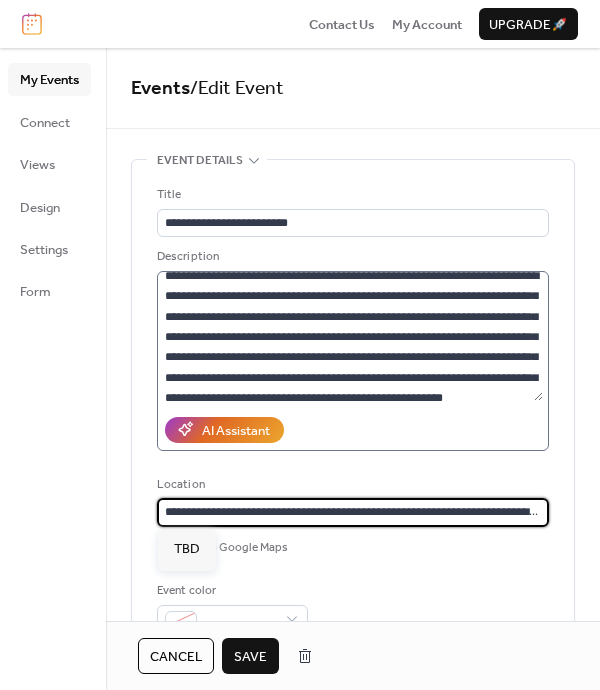 scroll, scrollTop: 0, scrollLeft: 168, axis: horizontal 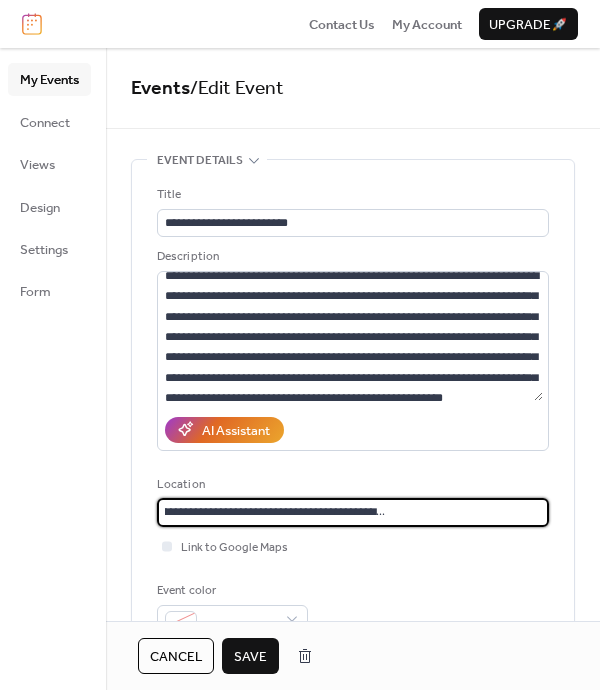 click on "**********" at bounding box center (350, 512) 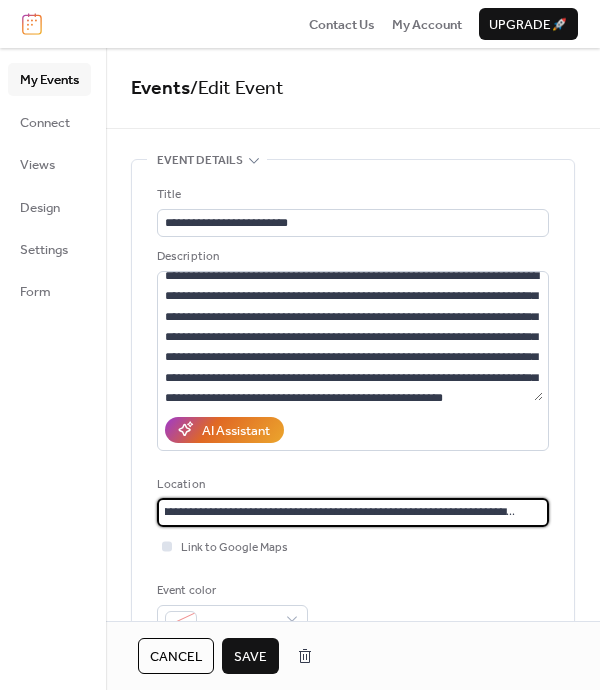 scroll, scrollTop: 0, scrollLeft: 46, axis: horizontal 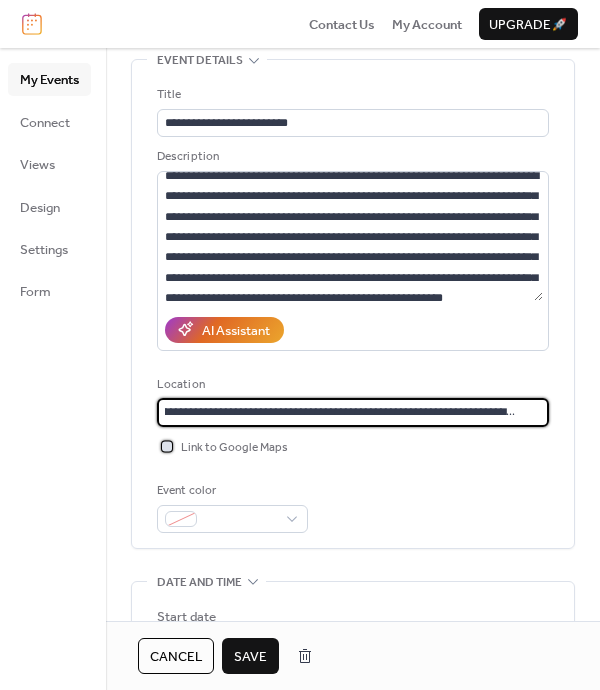 click at bounding box center [167, 446] 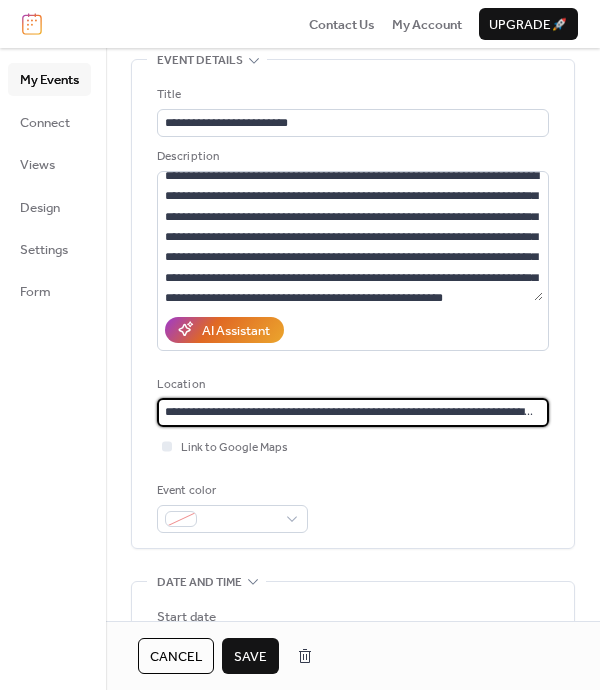click on "**********" at bounding box center (350, 412) 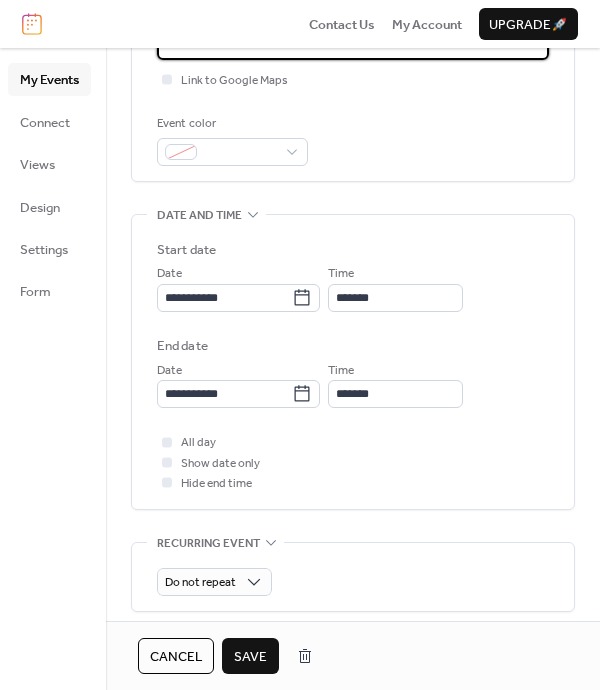 scroll, scrollTop: 500, scrollLeft: 0, axis: vertical 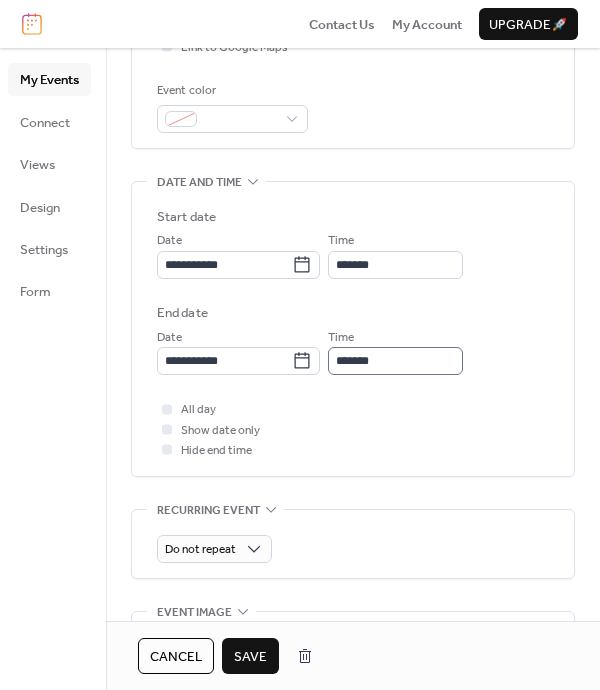 type on "**********" 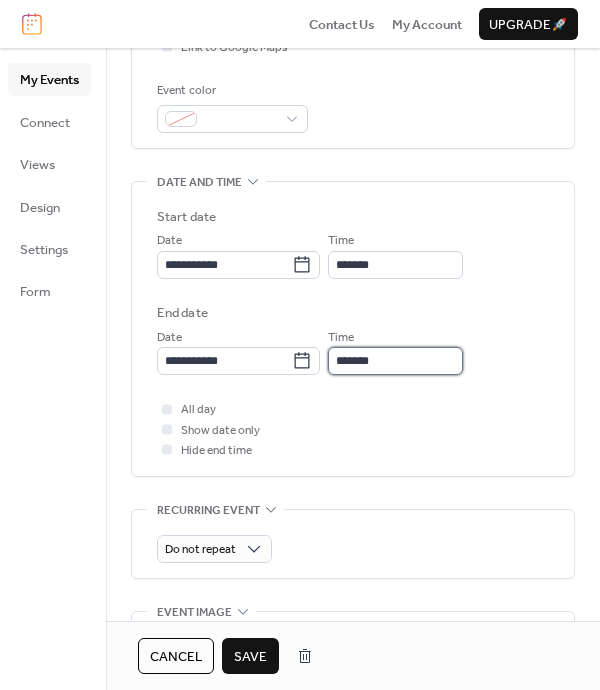 click on "*******" at bounding box center (395, 361) 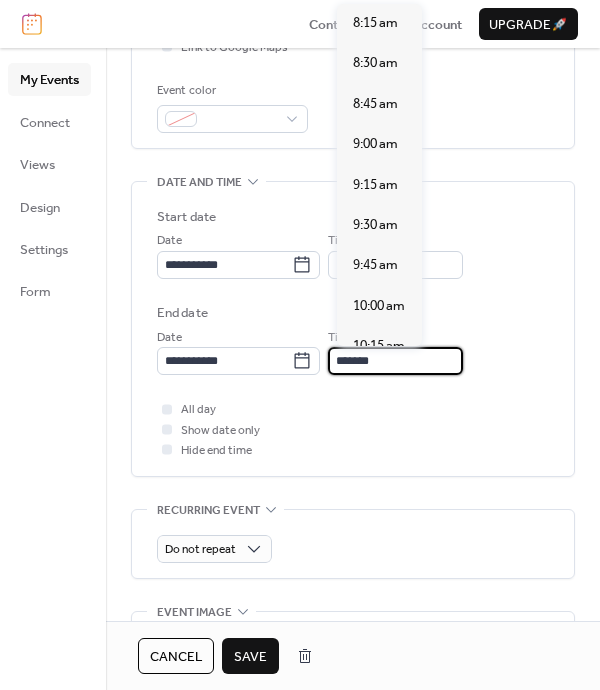 scroll, scrollTop: 1252, scrollLeft: 0, axis: vertical 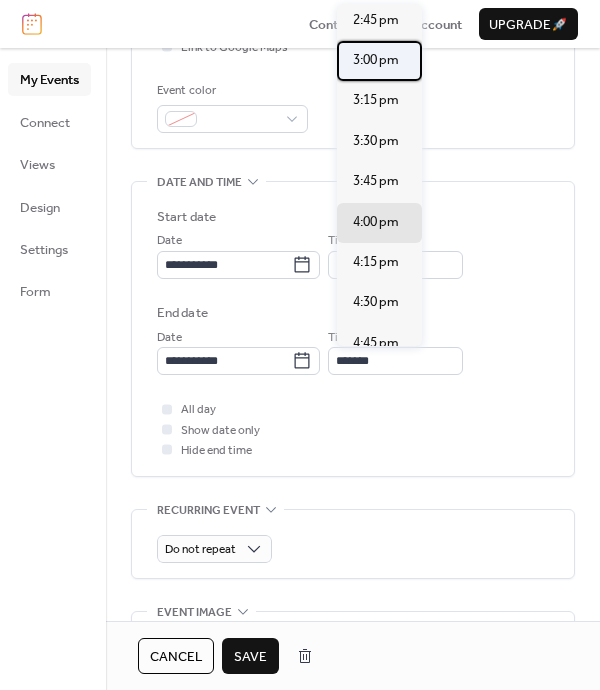 click on "3:00 pm" at bounding box center [376, 60] 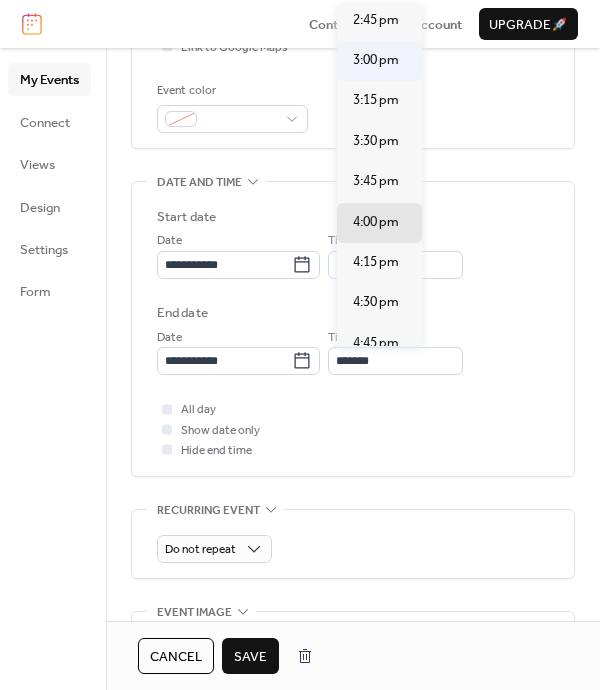 type on "*******" 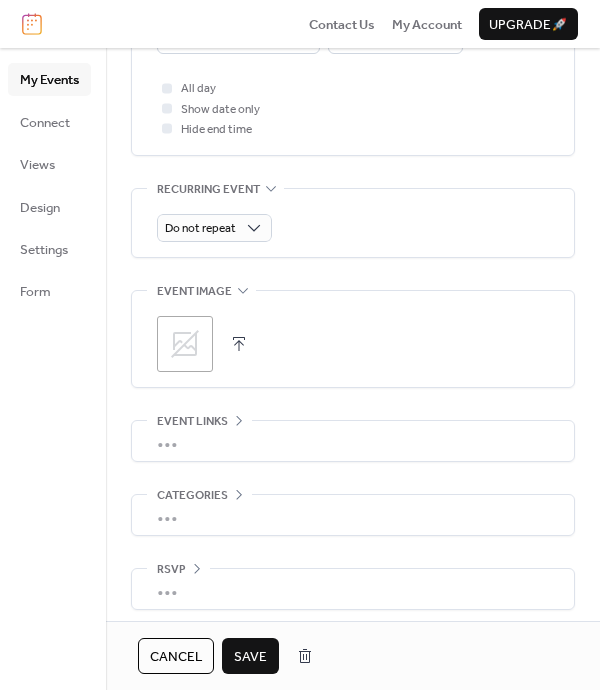 scroll, scrollTop: 828, scrollLeft: 0, axis: vertical 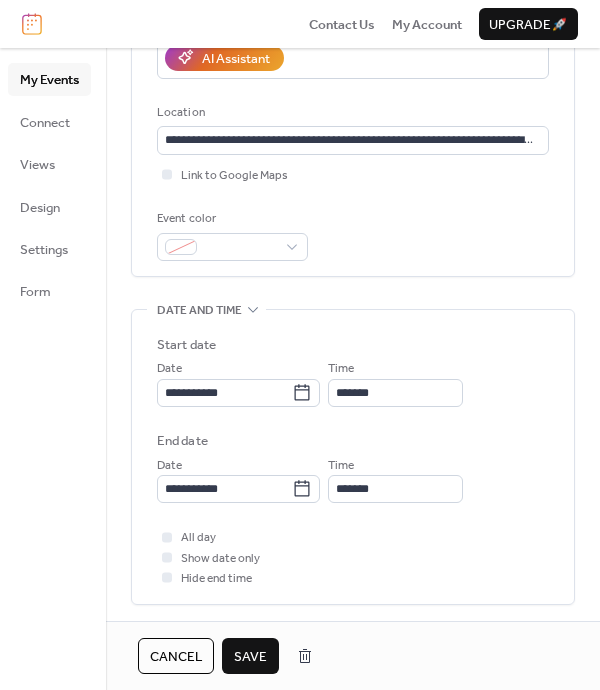 click on "Save" at bounding box center (250, 657) 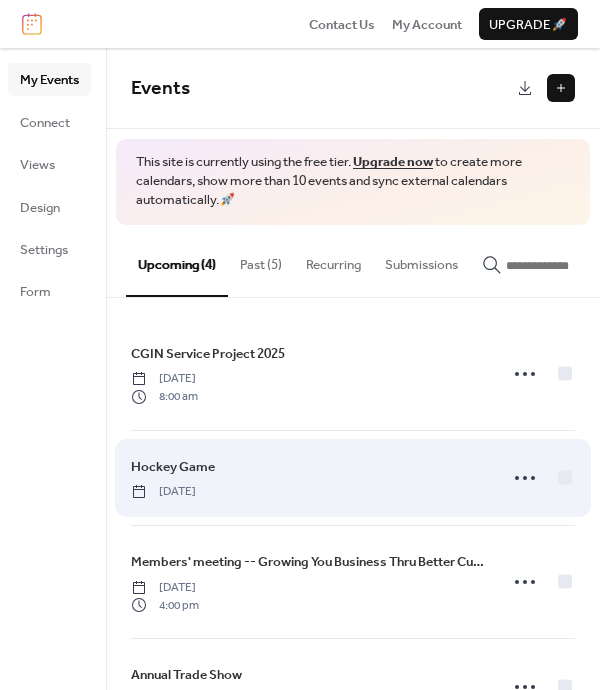 scroll, scrollTop: 69, scrollLeft: 0, axis: vertical 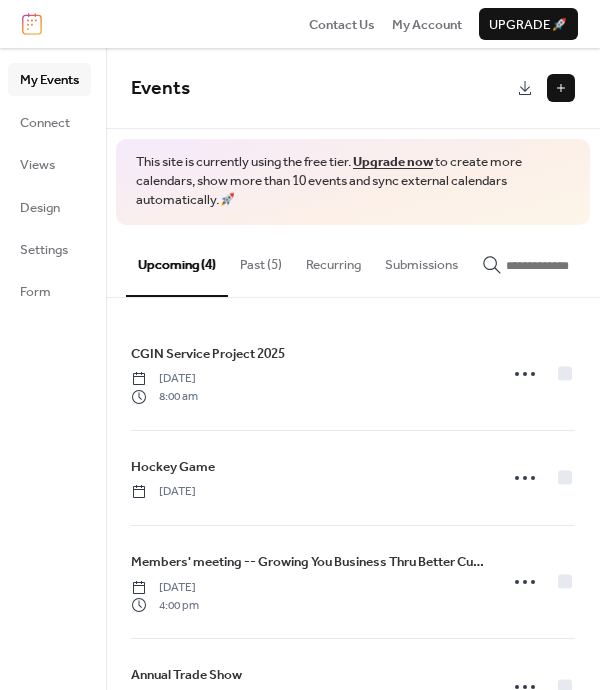 click at bounding box center [561, 88] 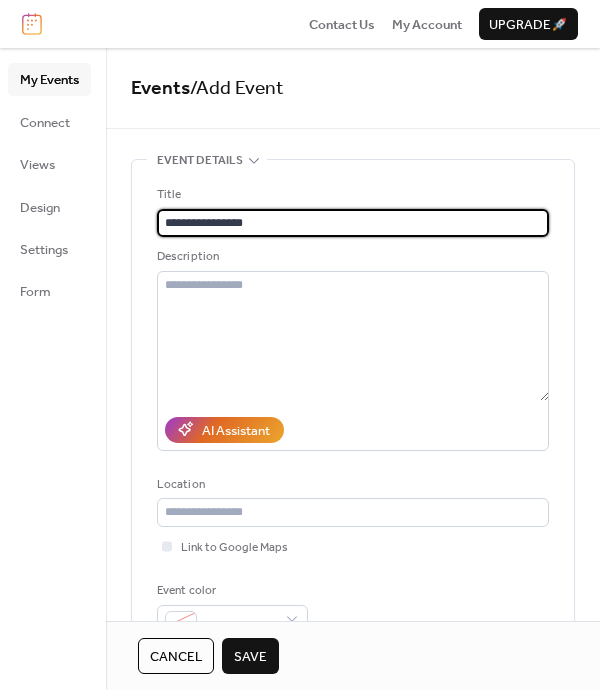 click on "**********" at bounding box center [353, 223] 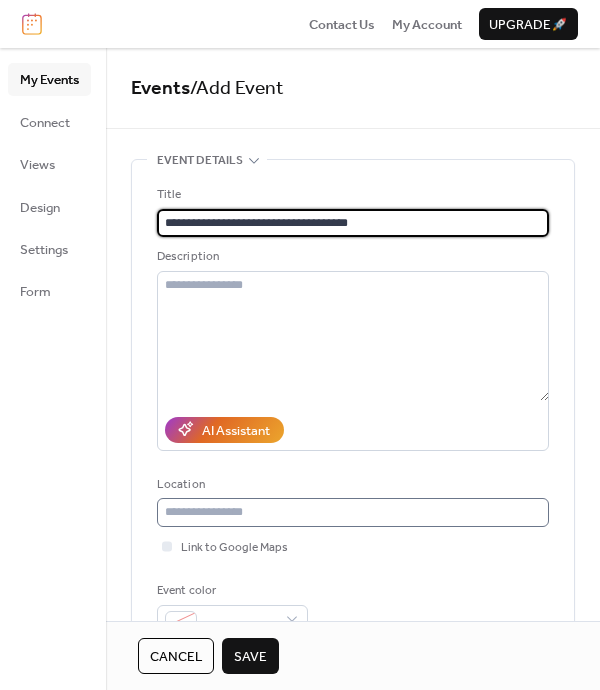 type on "**********" 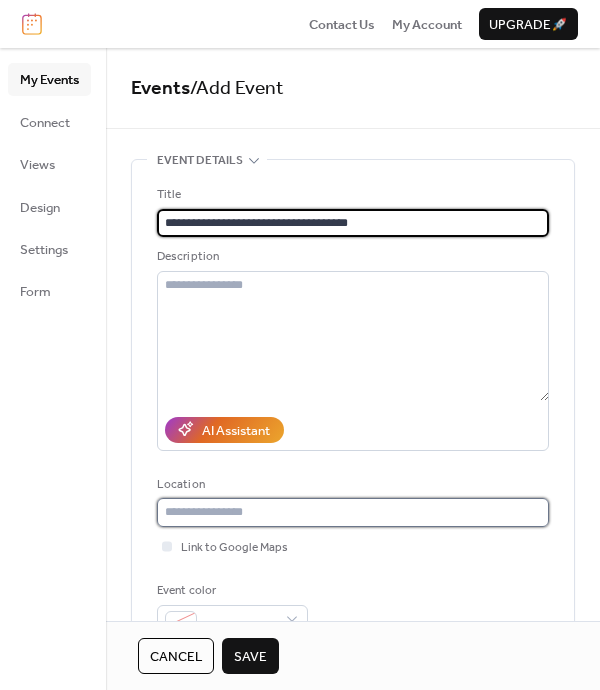 click at bounding box center [353, 512] 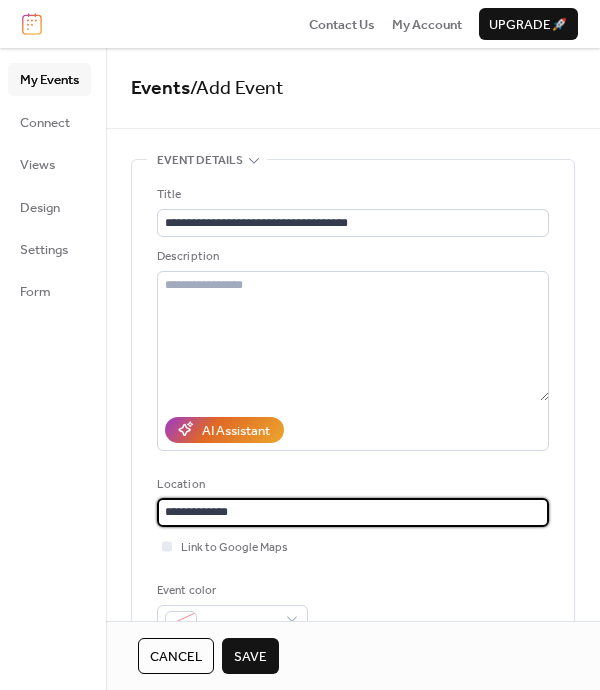 scroll, scrollTop: 100, scrollLeft: 0, axis: vertical 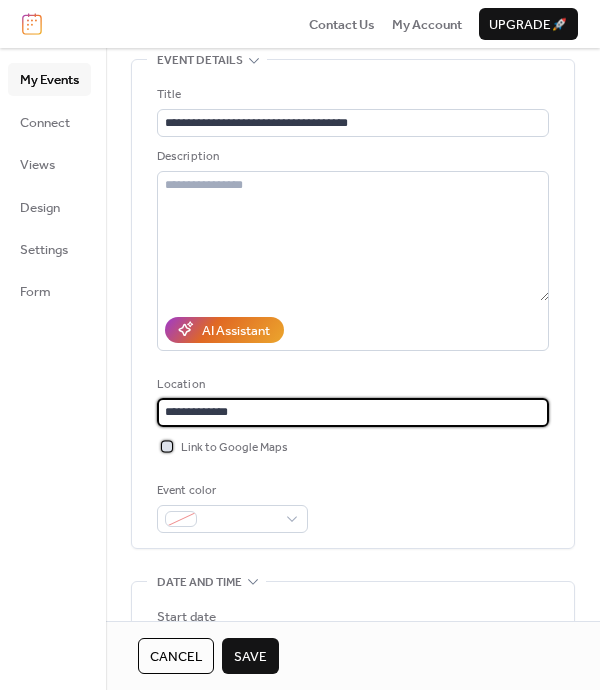 click at bounding box center [167, 446] 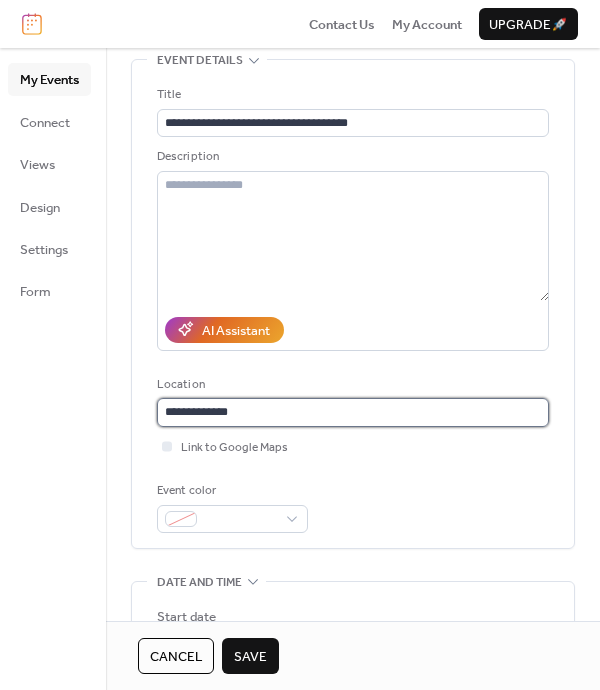 click on "**********" at bounding box center (353, 412) 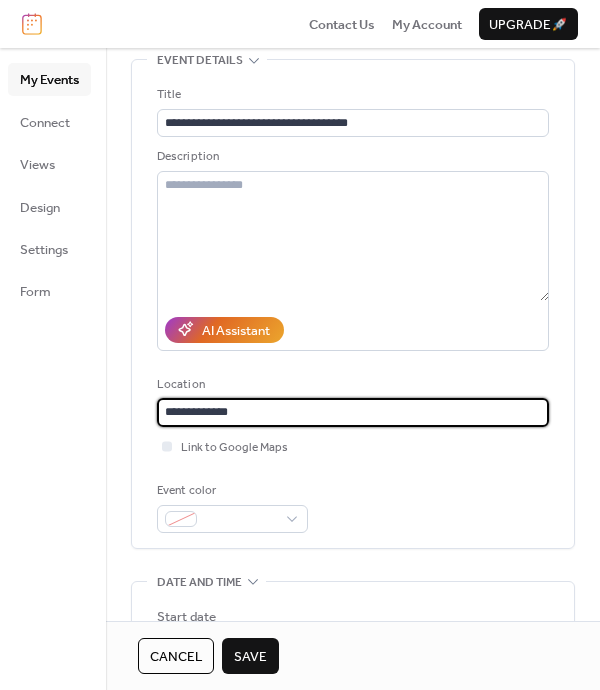 click on "**********" at bounding box center (353, 412) 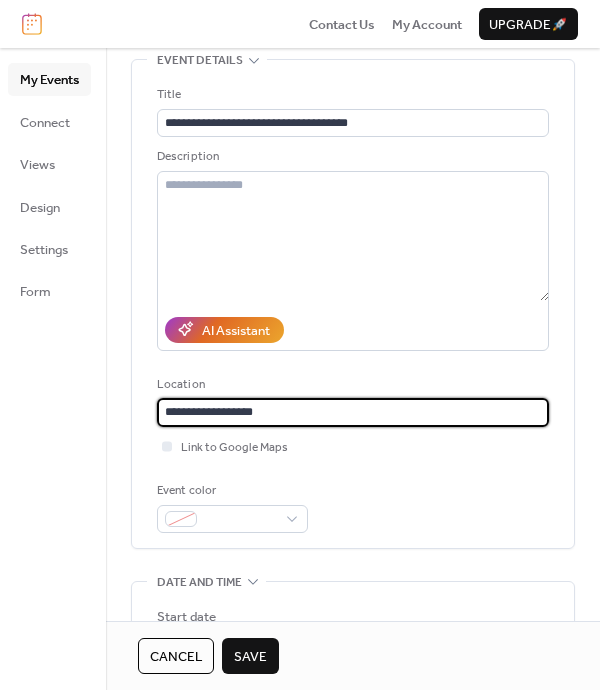 click on "**********" at bounding box center [353, 412] 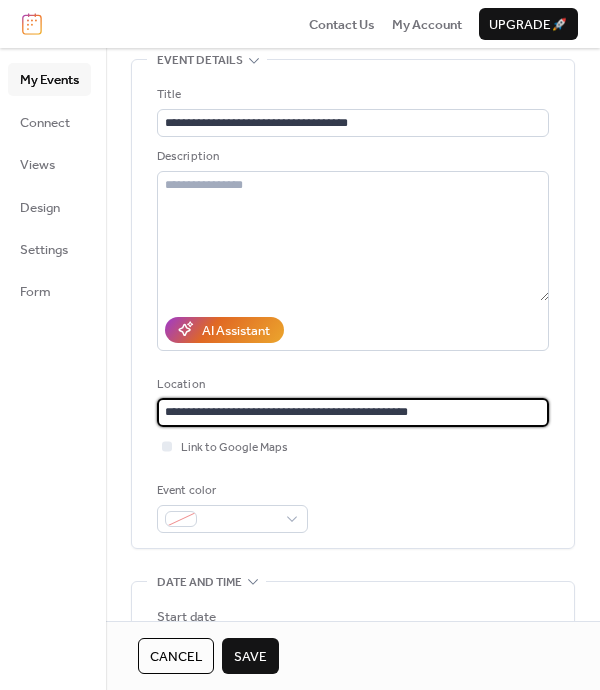 type on "**********" 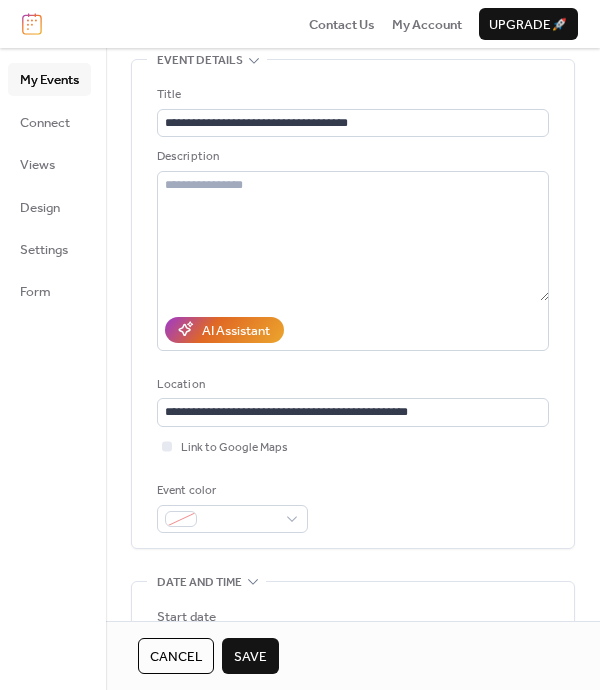 click on "**********" at bounding box center [353, 309] 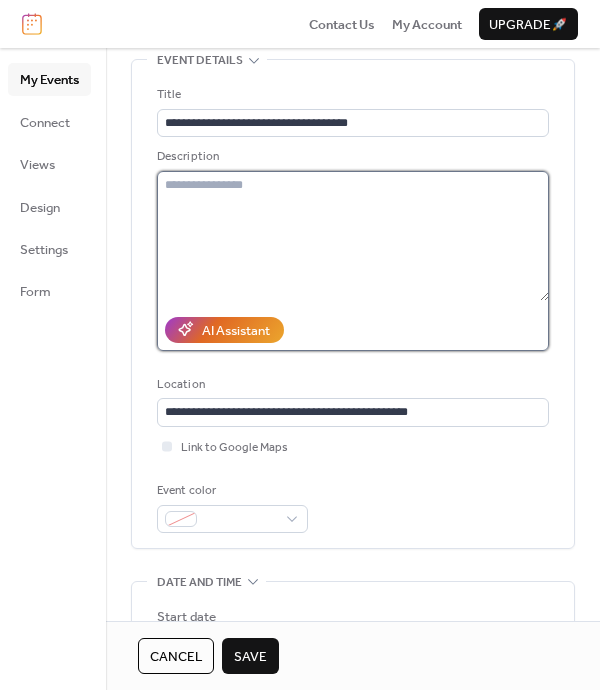 click at bounding box center (353, 236) 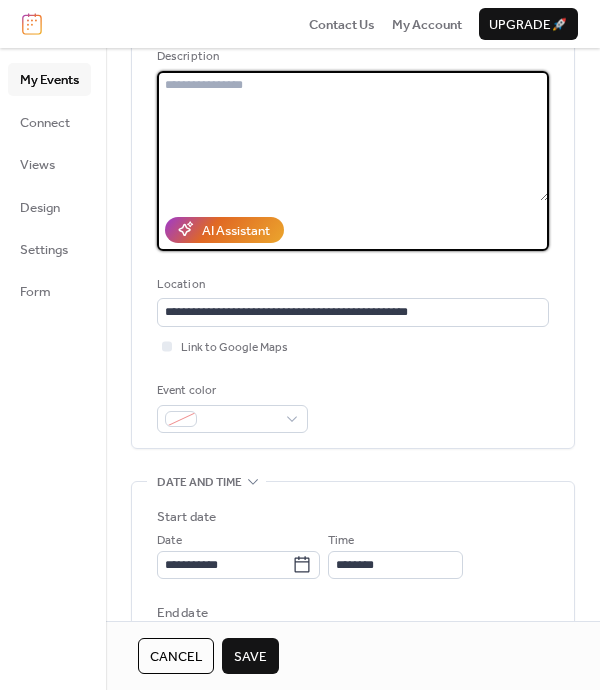 scroll, scrollTop: 300, scrollLeft: 0, axis: vertical 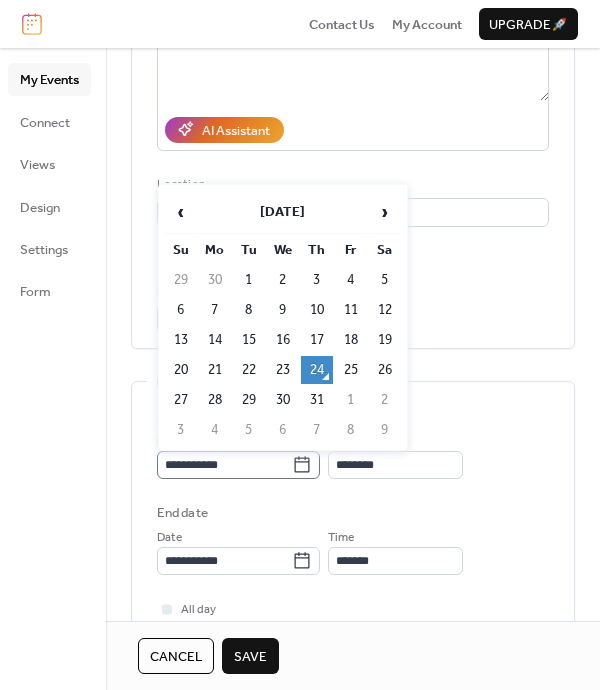 click 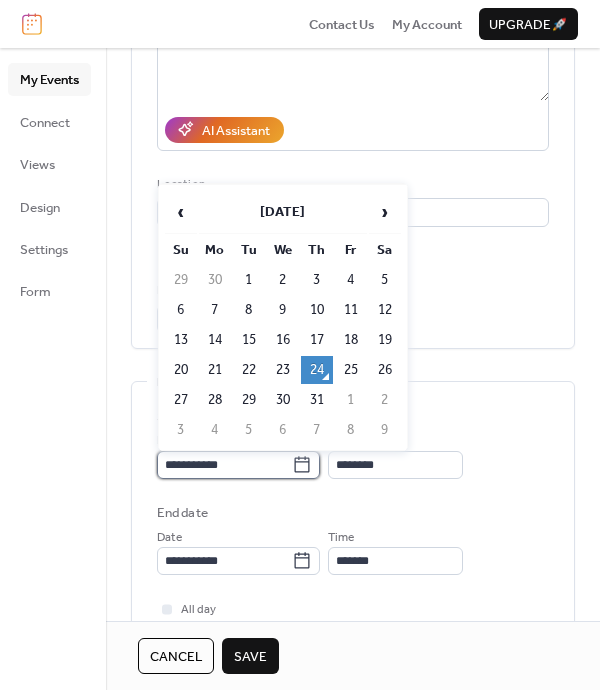click on "**********" at bounding box center (224, 465) 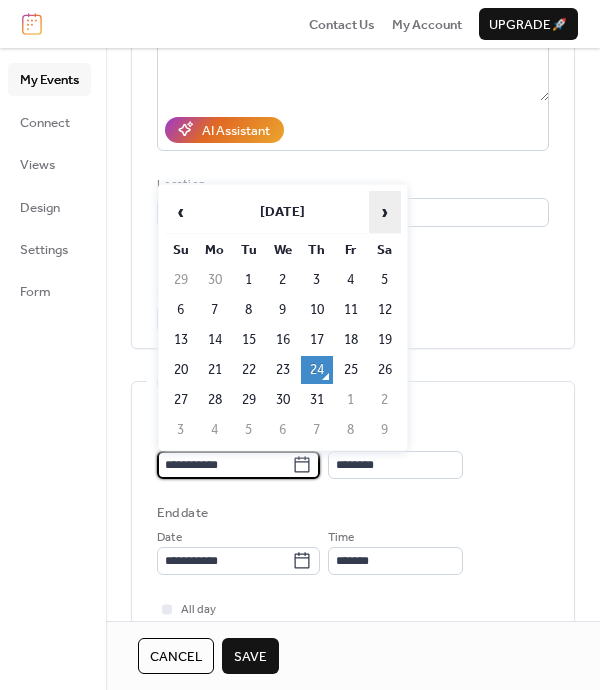 click on "›" at bounding box center (385, 212) 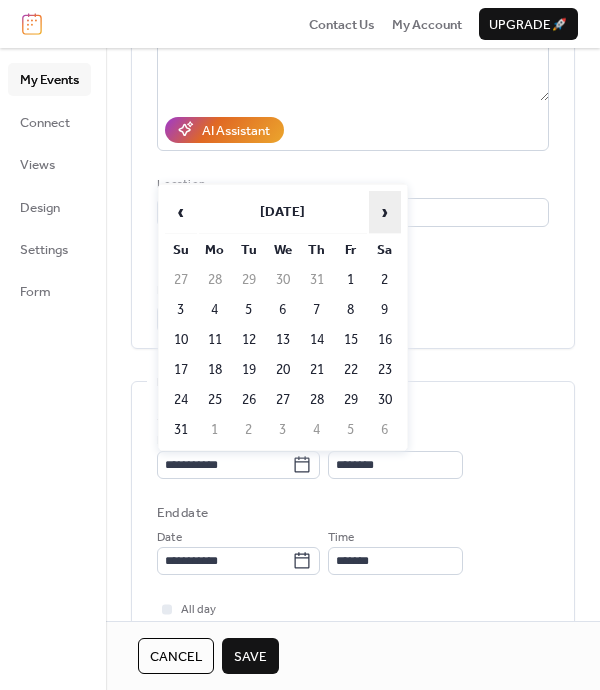 click on "›" at bounding box center [385, 212] 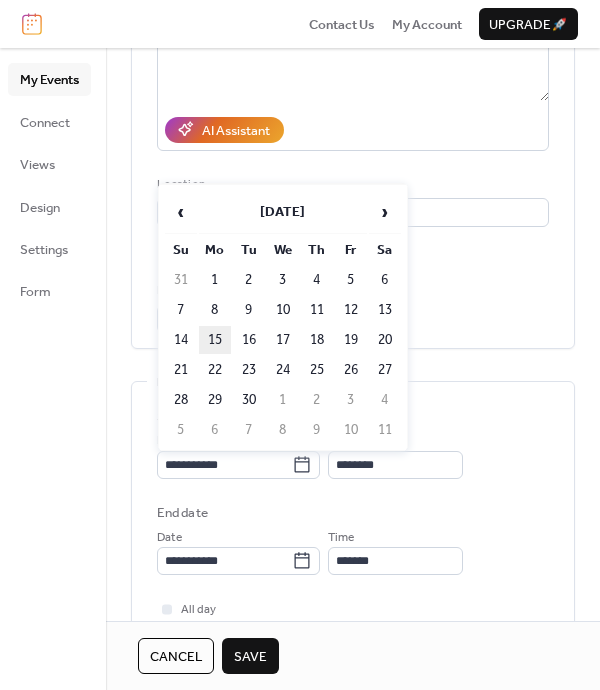 click on "15" at bounding box center [215, 340] 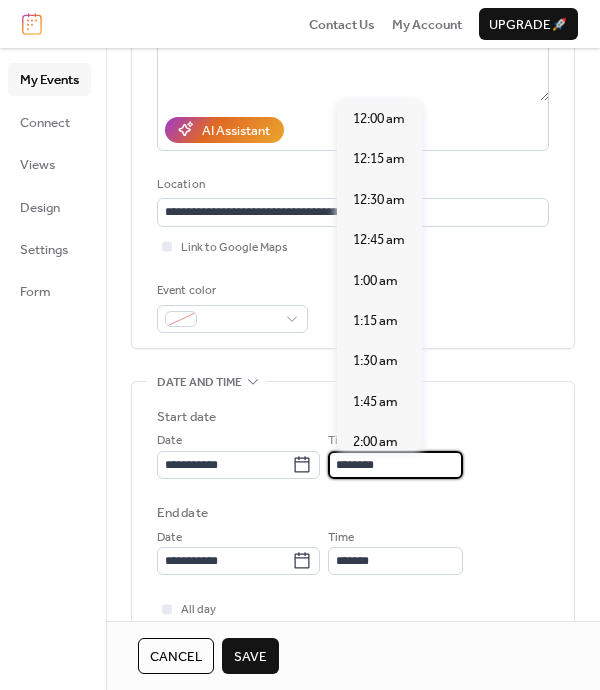 scroll, scrollTop: 1939, scrollLeft: 0, axis: vertical 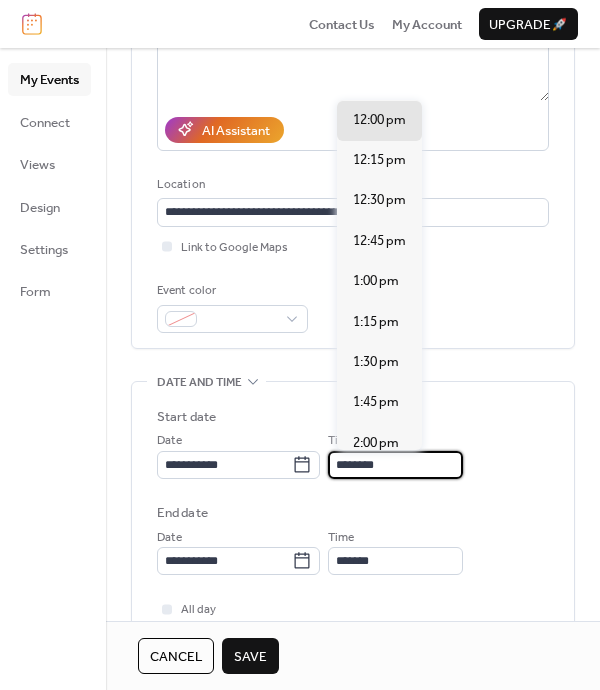 drag, startPoint x: 345, startPoint y: 461, endPoint x: 410, endPoint y: 461, distance: 65 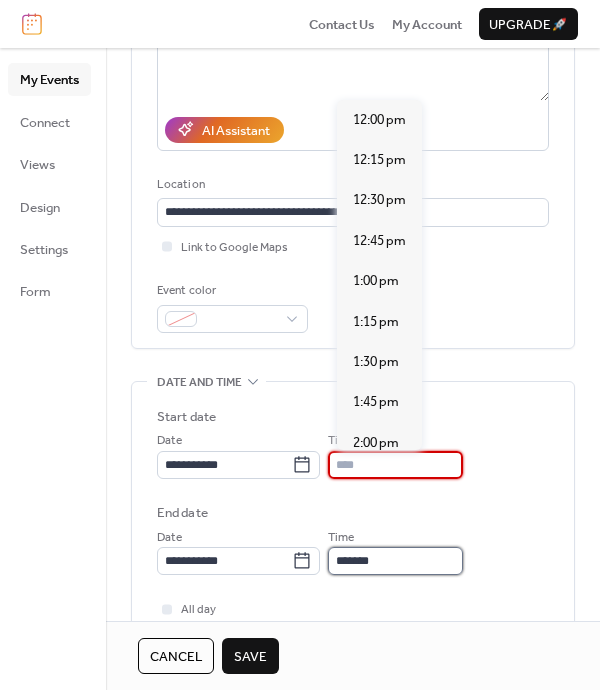type on "********" 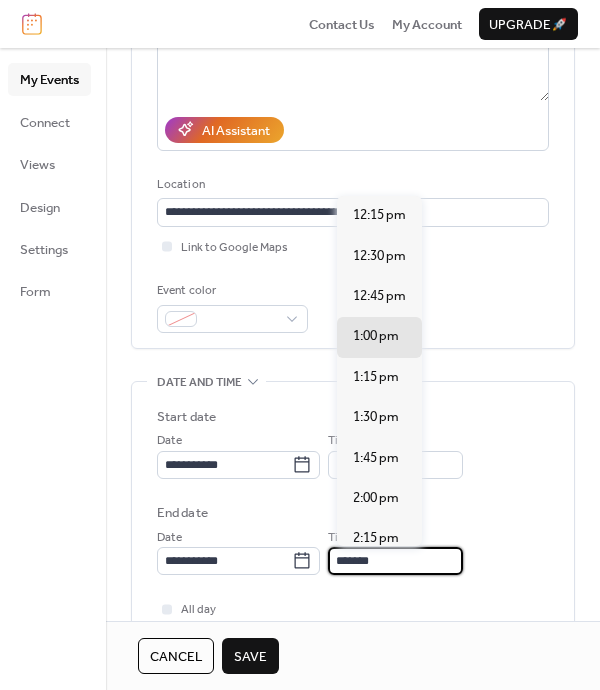 drag, startPoint x: 344, startPoint y: 560, endPoint x: 438, endPoint y: 559, distance: 94.00532 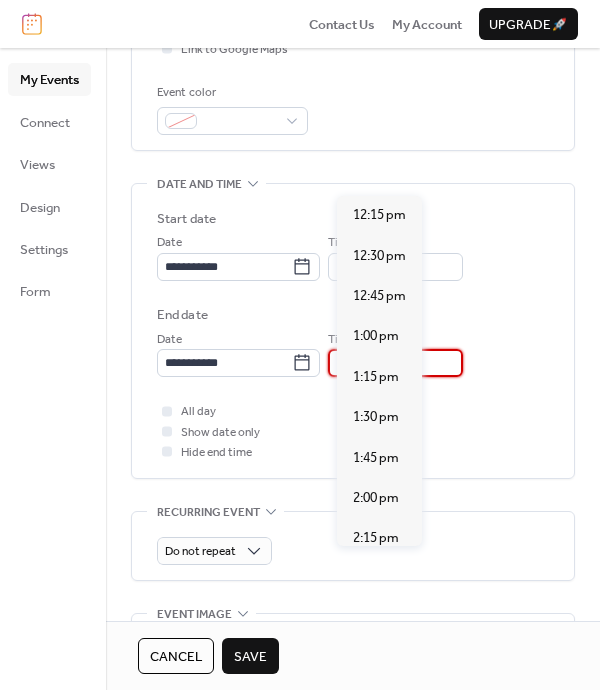 scroll, scrollTop: 500, scrollLeft: 0, axis: vertical 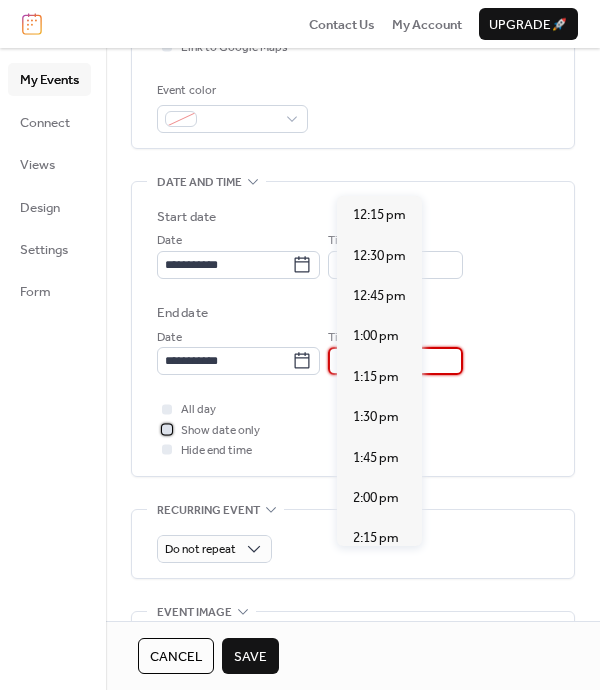 type on "*******" 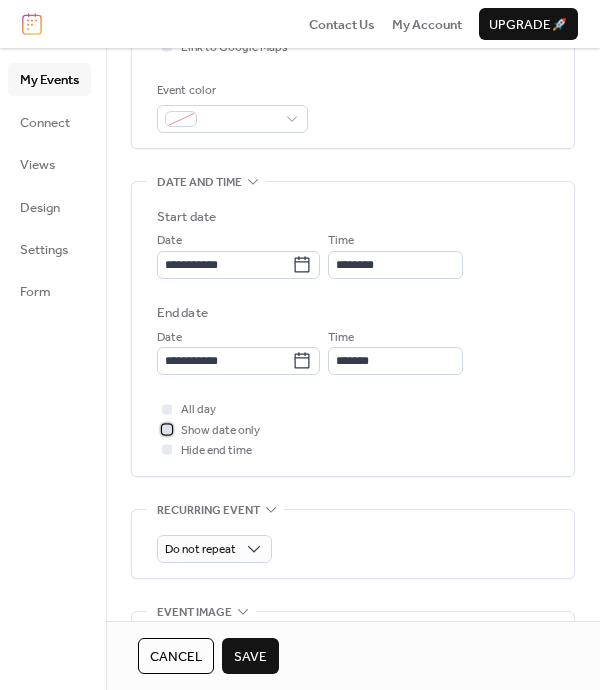 click at bounding box center [167, 429] 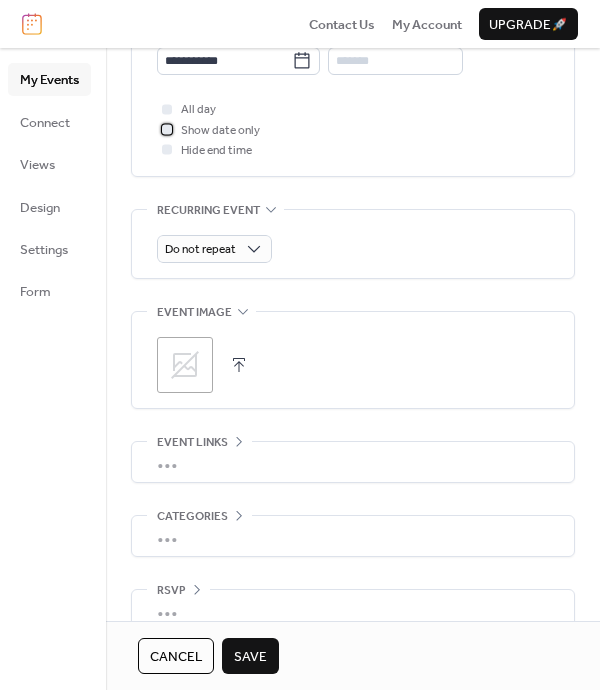 scroll, scrollTop: 828, scrollLeft: 0, axis: vertical 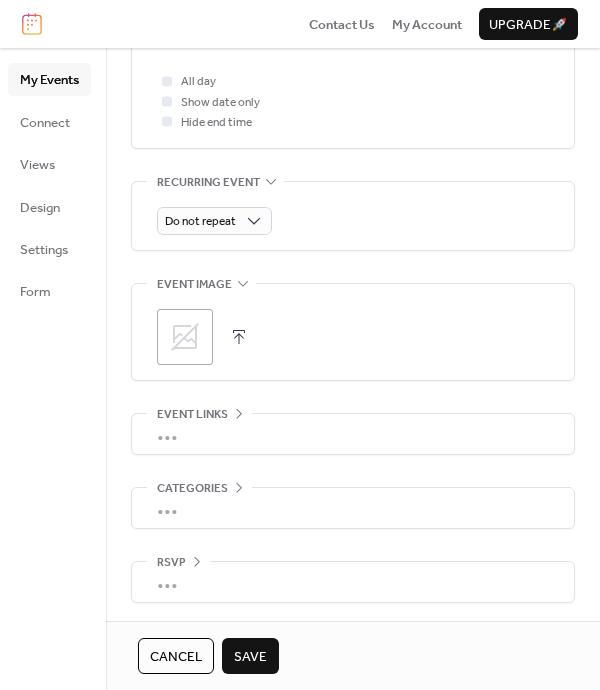 click on "Save" at bounding box center (250, 657) 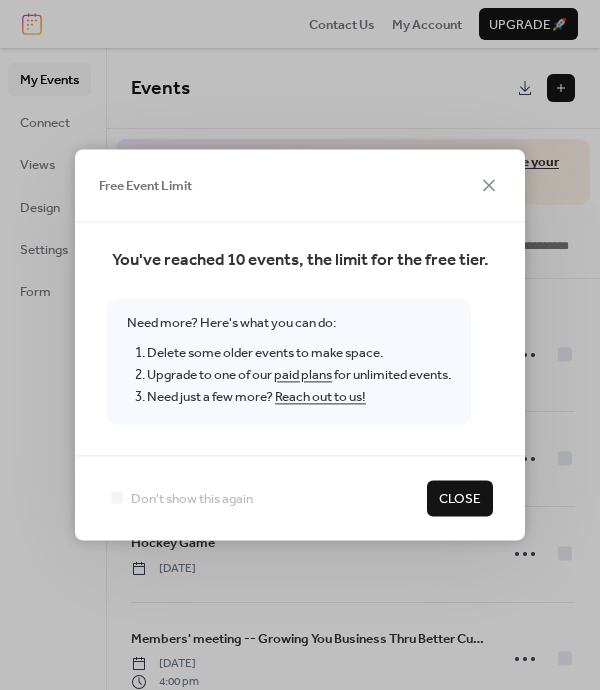 click on "Close" at bounding box center [460, 499] 